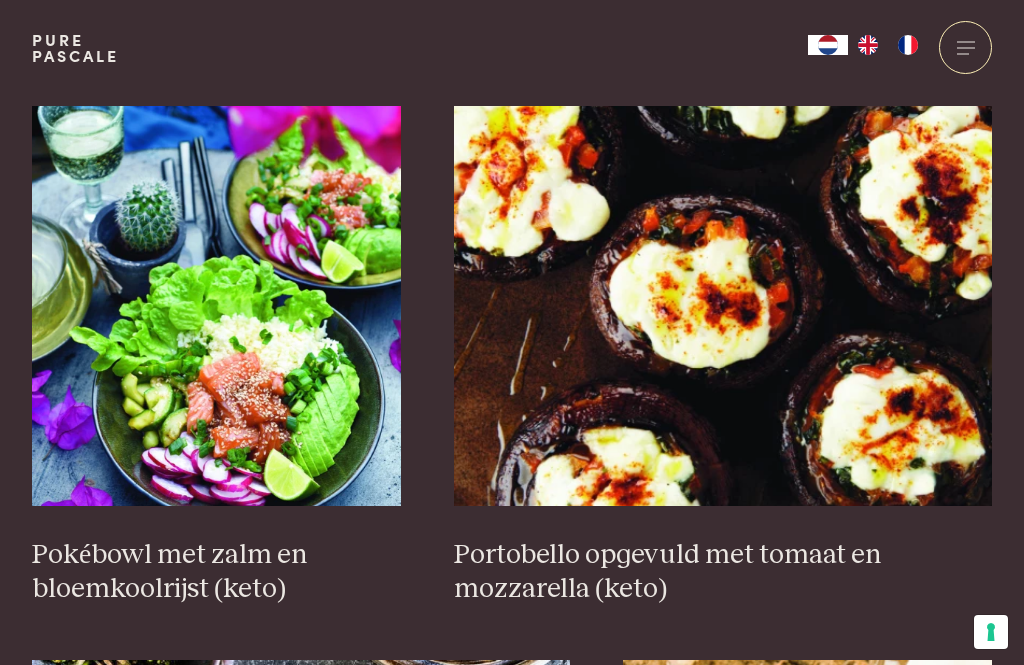 scroll, scrollTop: 2987, scrollLeft: 0, axis: vertical 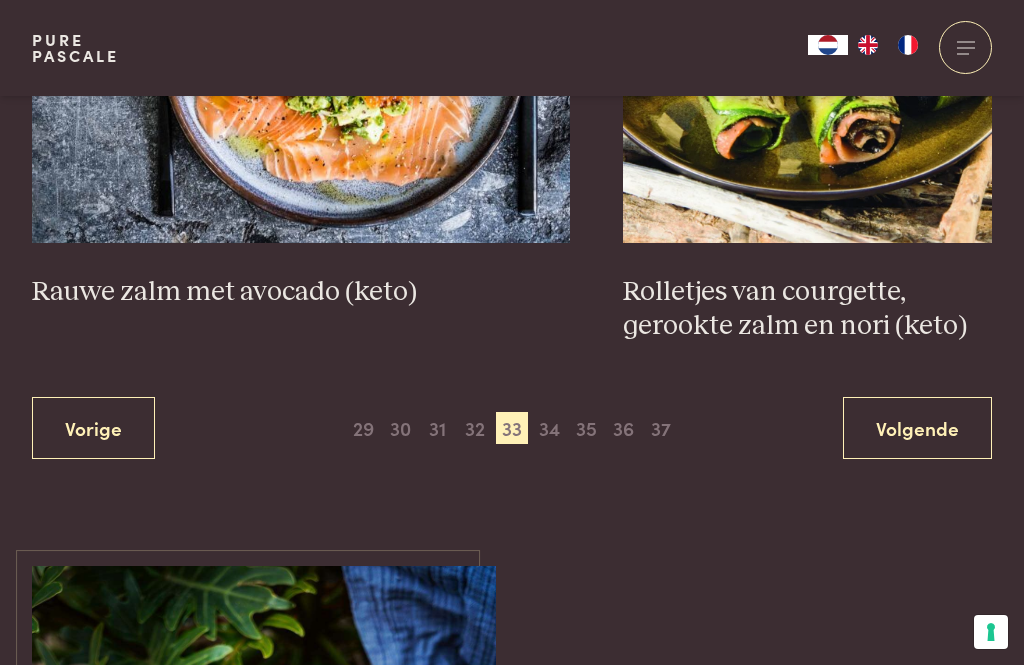 click on "34" at bounding box center (549, 428) 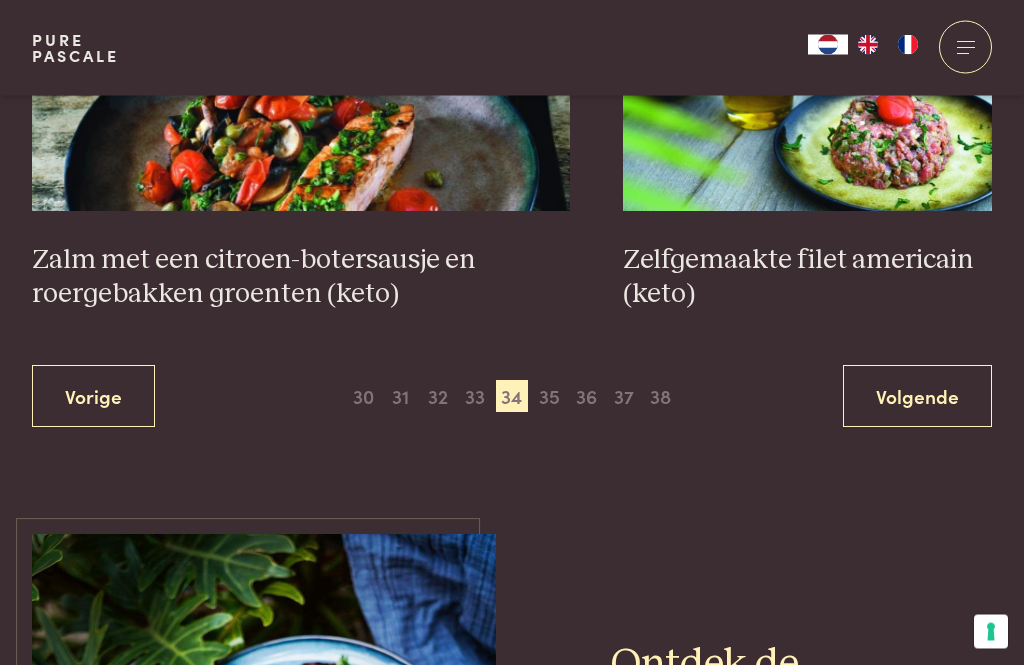 scroll, scrollTop: 3836, scrollLeft: 0, axis: vertical 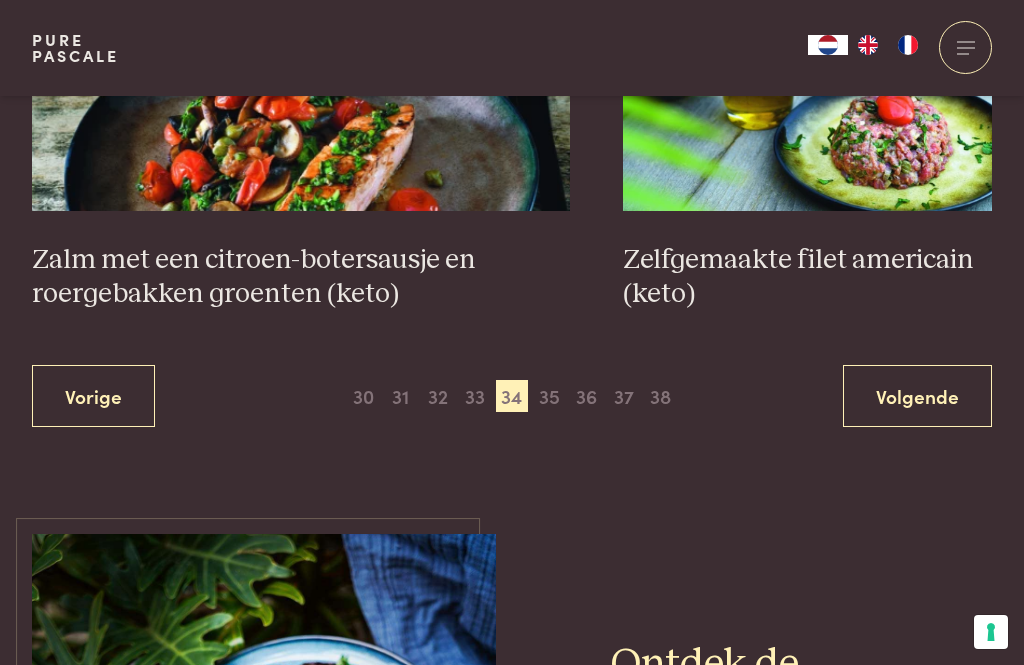 click on "Vorige
1
2
3
4
5
6
7
8
9
10
11
12
13
14
15
16
17
18
19
20
21
22
23
24
25
26
27
28
29
30
31
32
33
34
35
36
37
38
39
40
Volgende" at bounding box center (512, 396) 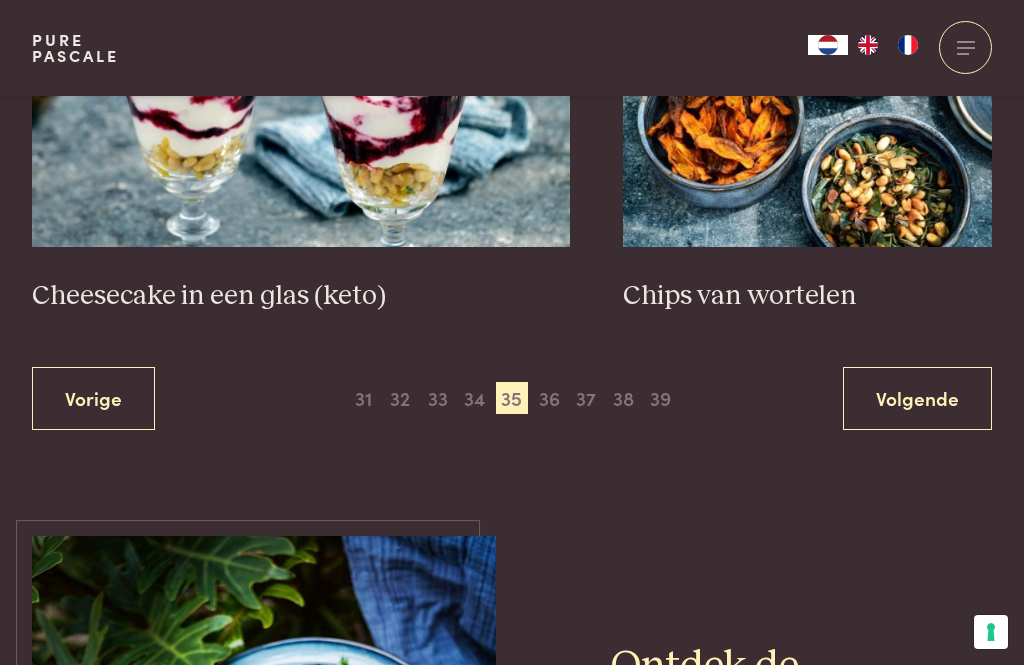 scroll, scrollTop: 3957, scrollLeft: 0, axis: vertical 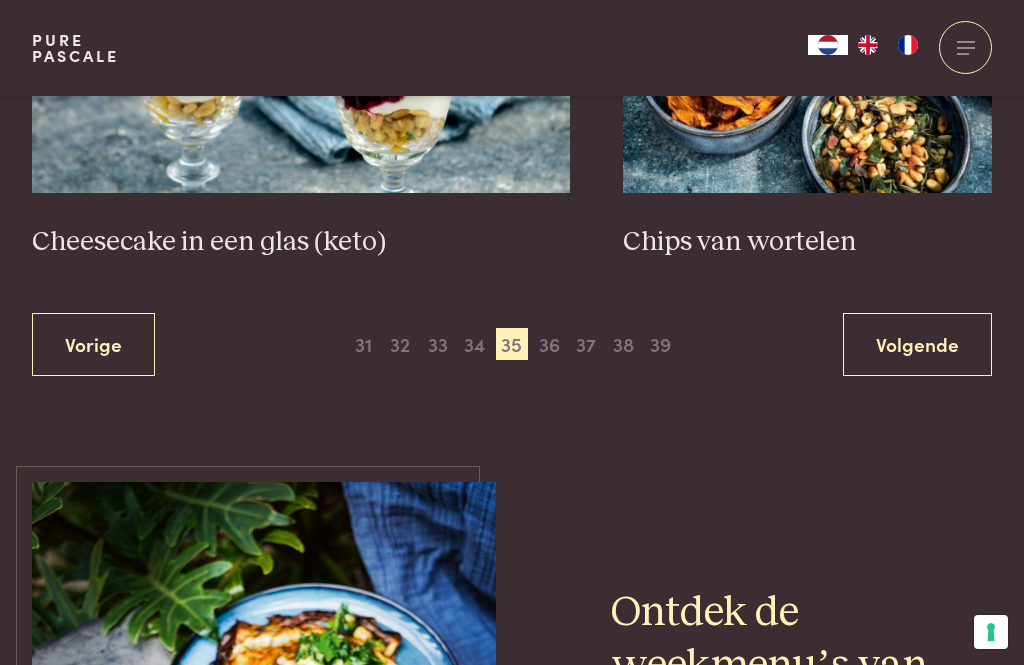 click on "36" at bounding box center [549, 344] 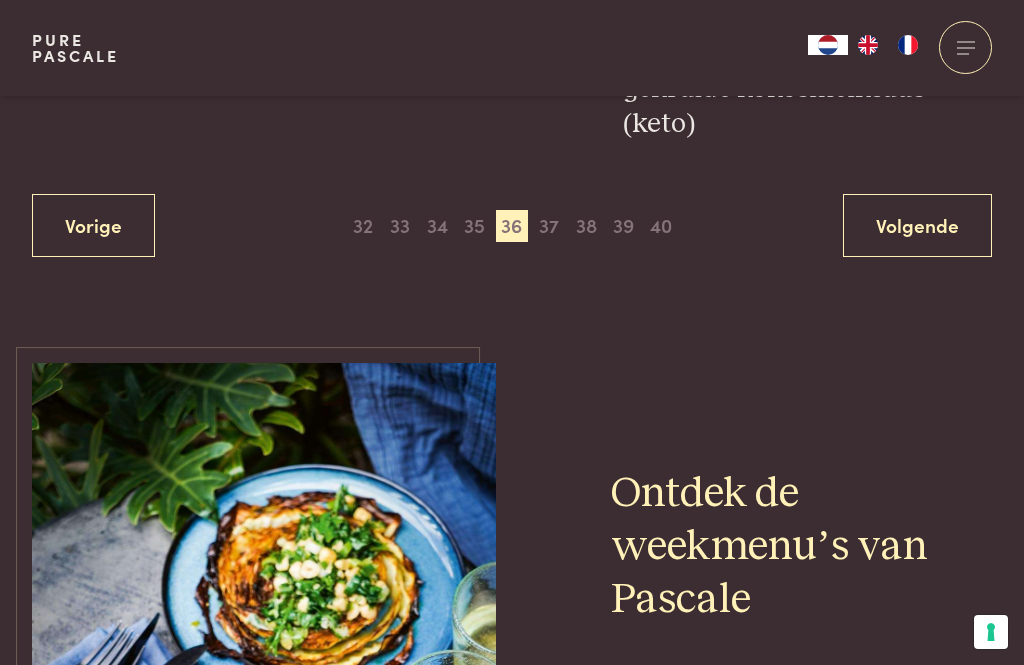 click on "37" at bounding box center [549, 226] 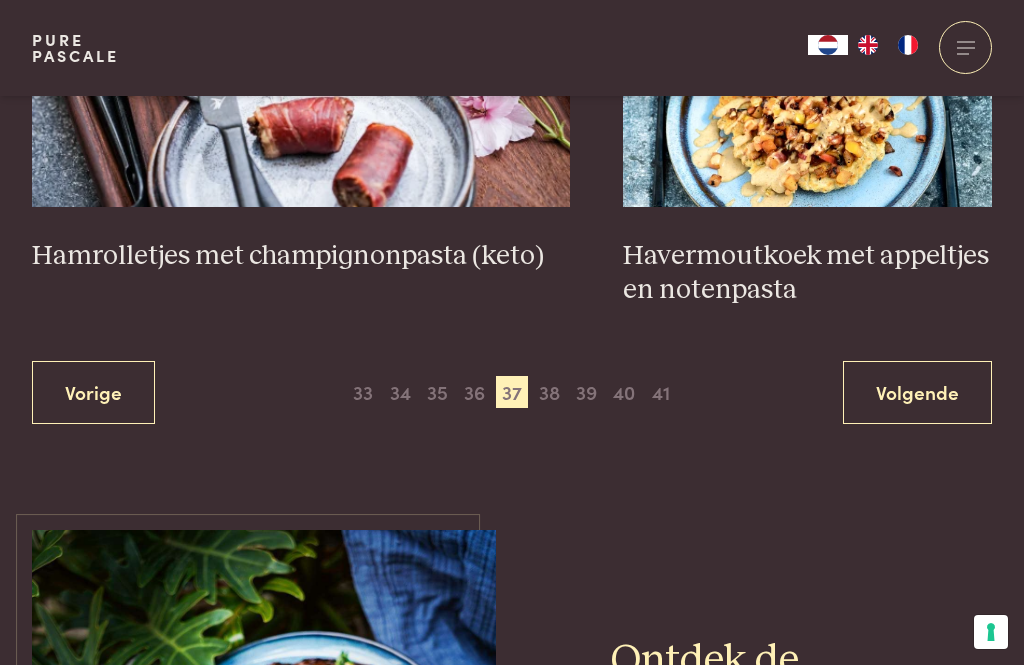 click on "38" at bounding box center (549, 392) 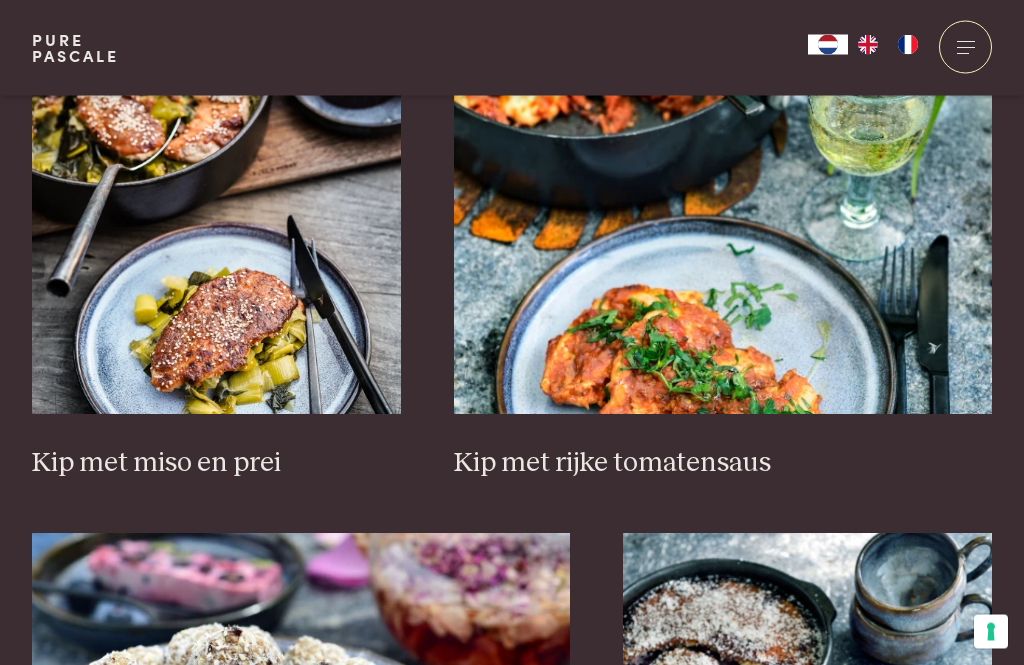 scroll, scrollTop: 3079, scrollLeft: 0, axis: vertical 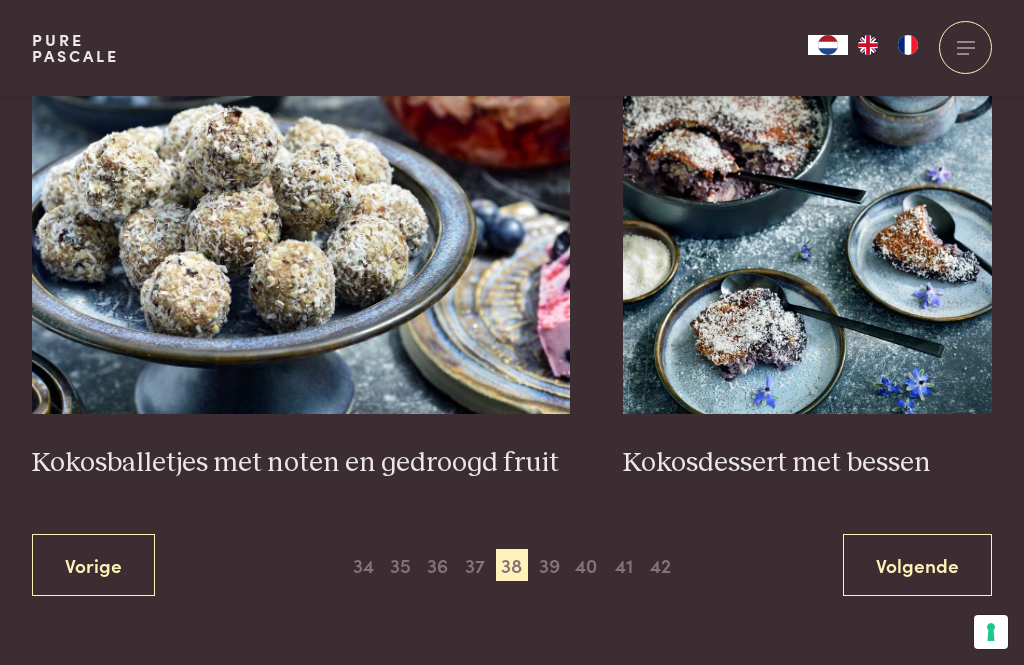 click on "39" at bounding box center (549, 565) 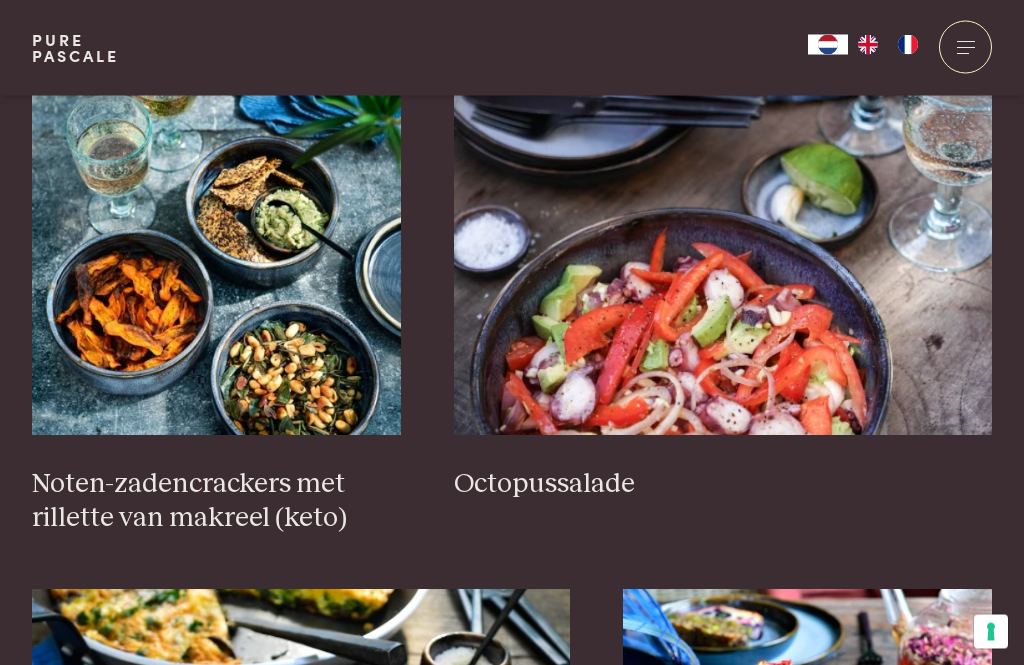 scroll, scrollTop: 3060, scrollLeft: 0, axis: vertical 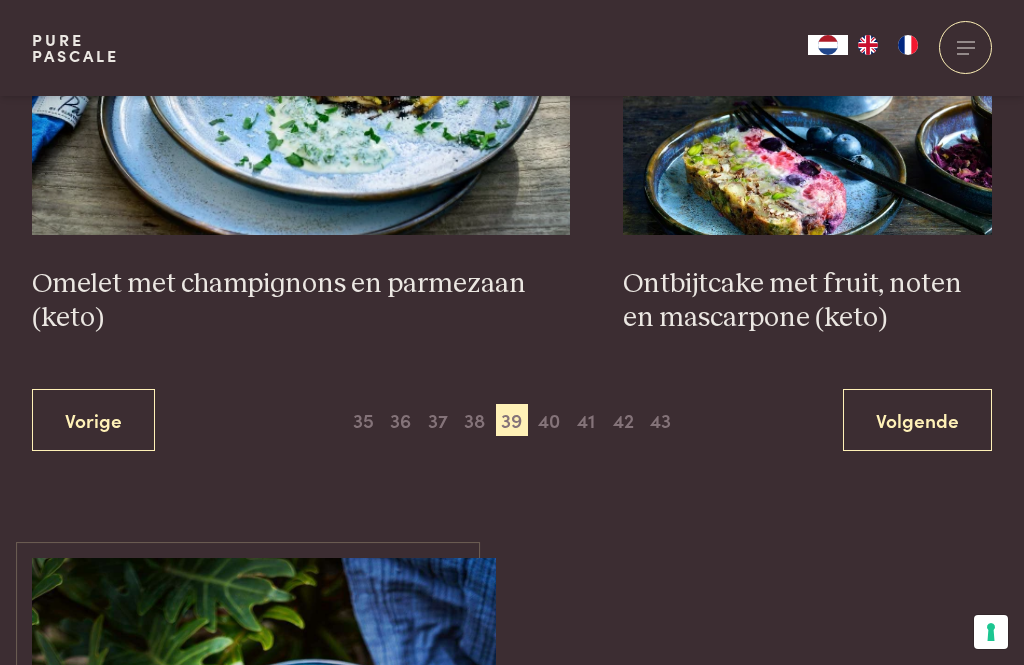 click on "40" at bounding box center (549, 420) 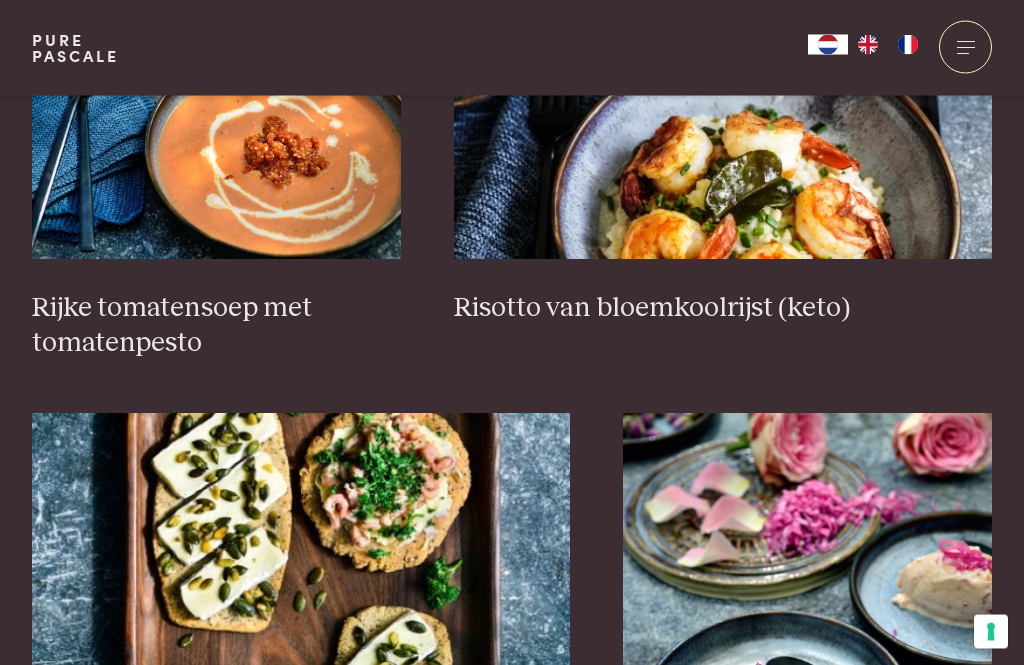 scroll, scrollTop: 3200, scrollLeft: 0, axis: vertical 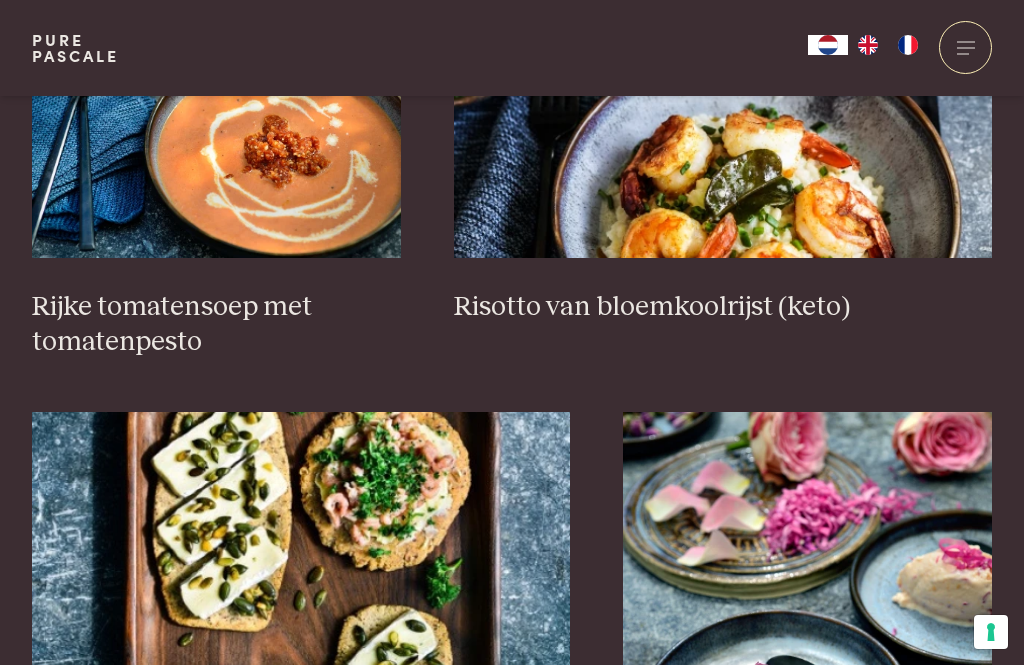 click at bounding box center (216, 58) 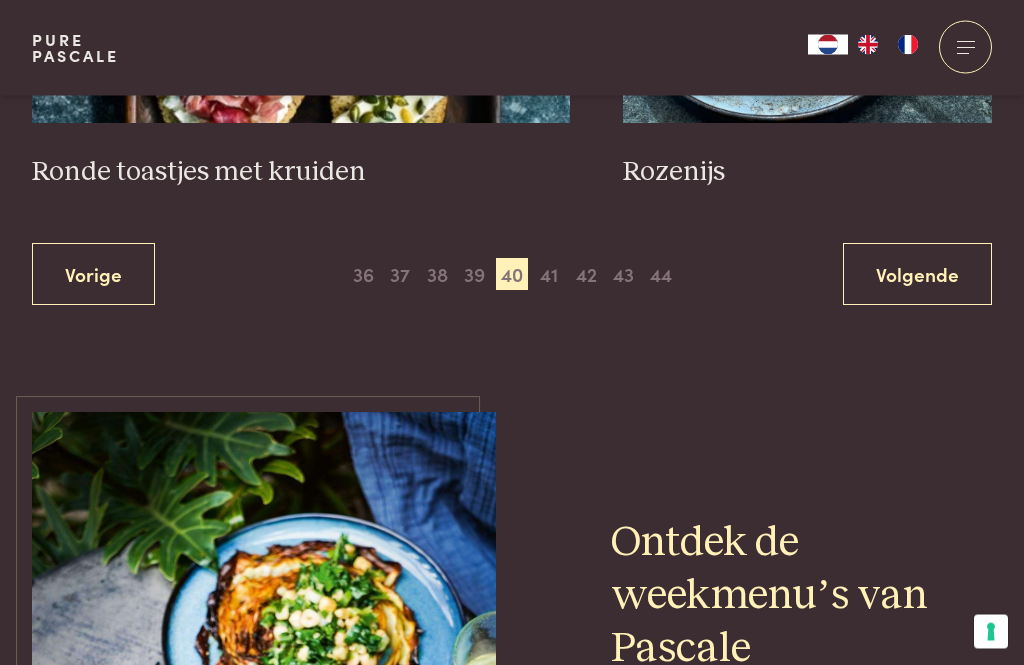scroll, scrollTop: 3985, scrollLeft: 0, axis: vertical 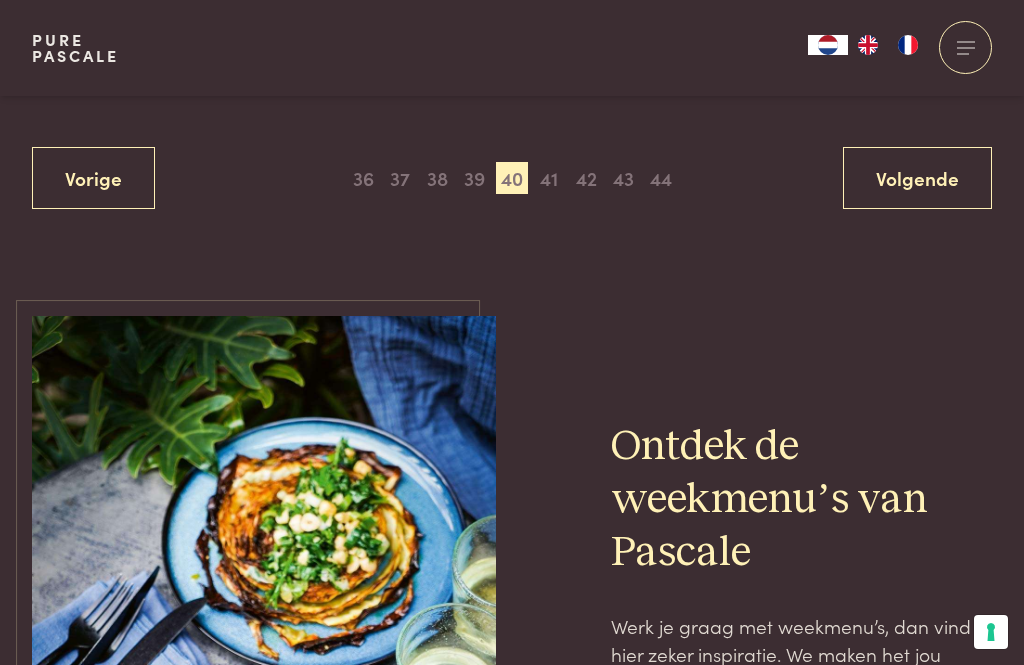 click on "41" at bounding box center [549, 178] 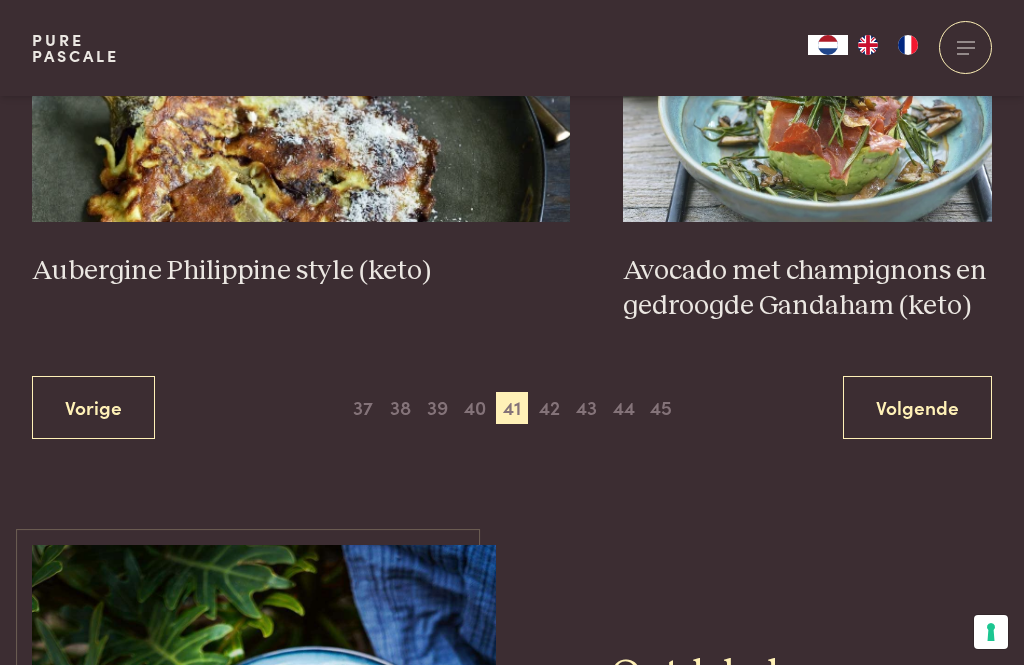 scroll, scrollTop: 3876, scrollLeft: 0, axis: vertical 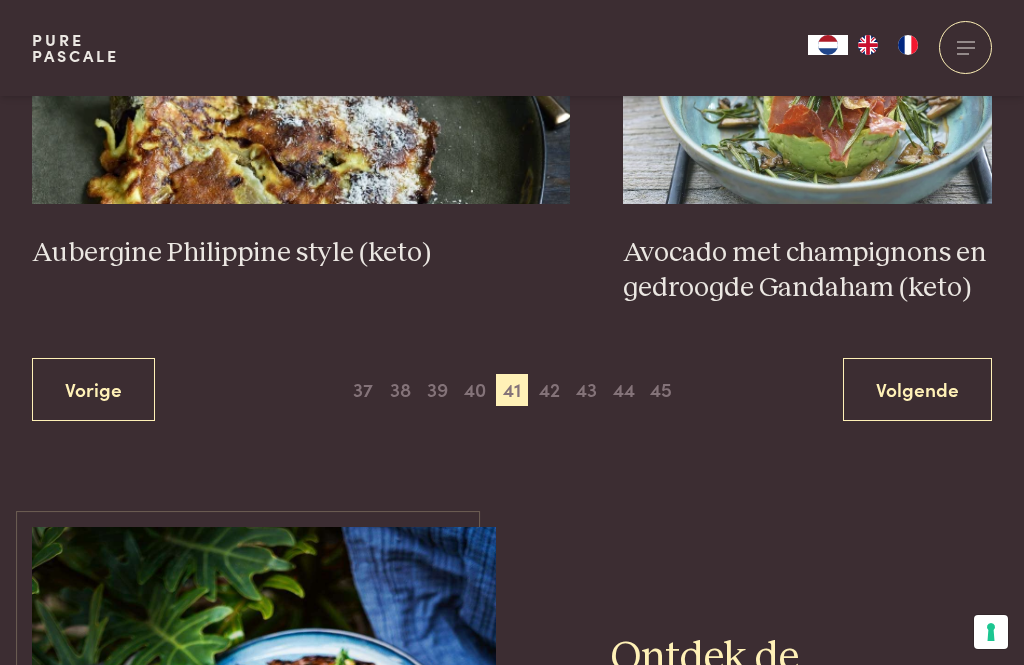 click on "42" at bounding box center (549, 390) 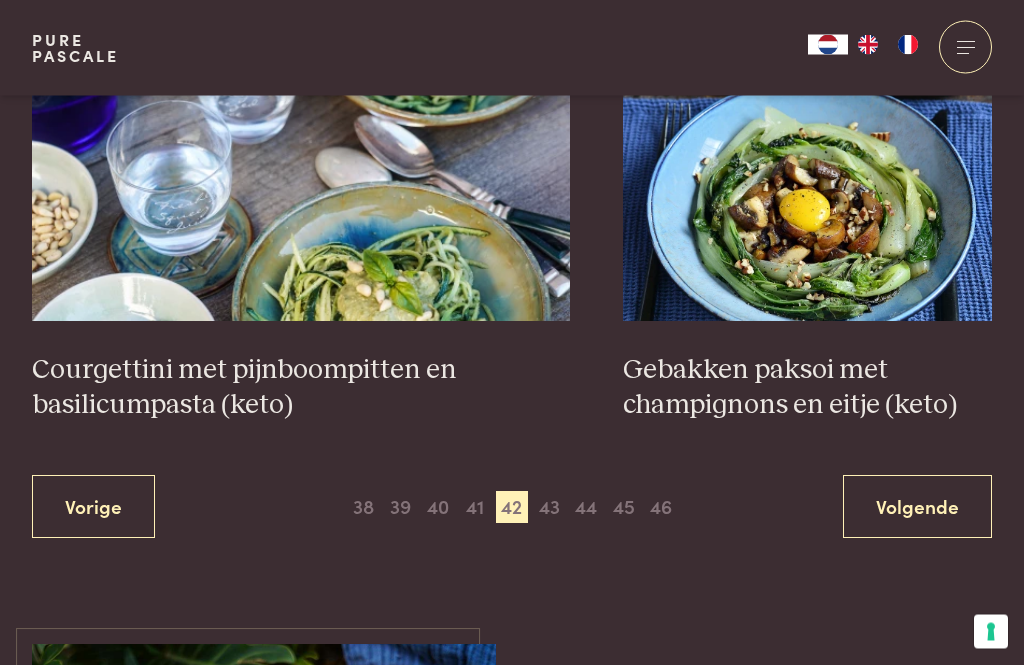 scroll, scrollTop: 3780, scrollLeft: 0, axis: vertical 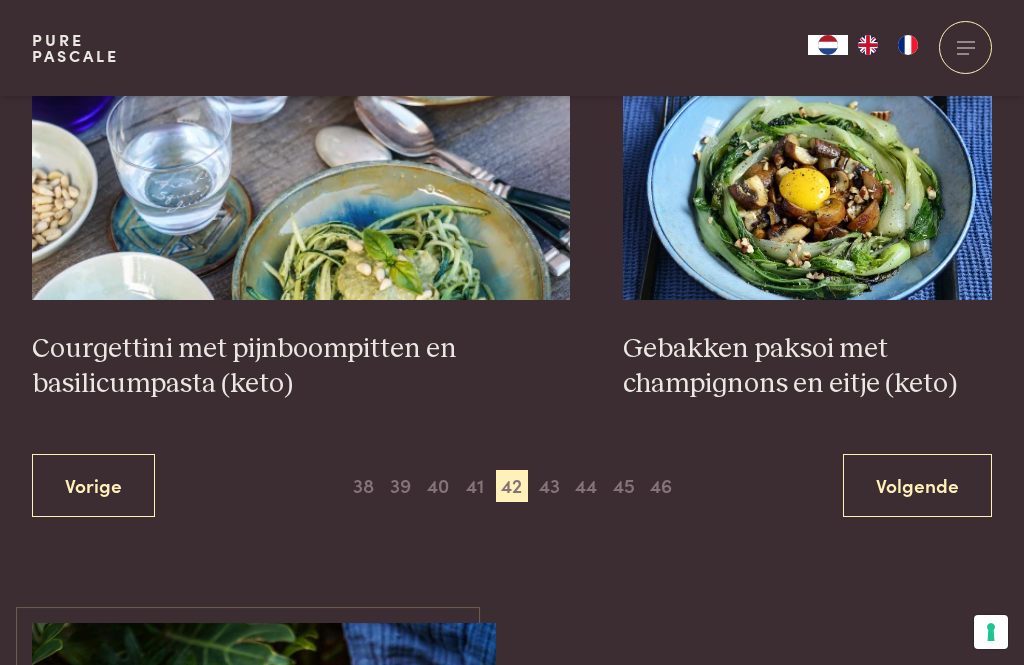 click on "43" at bounding box center [549, 486] 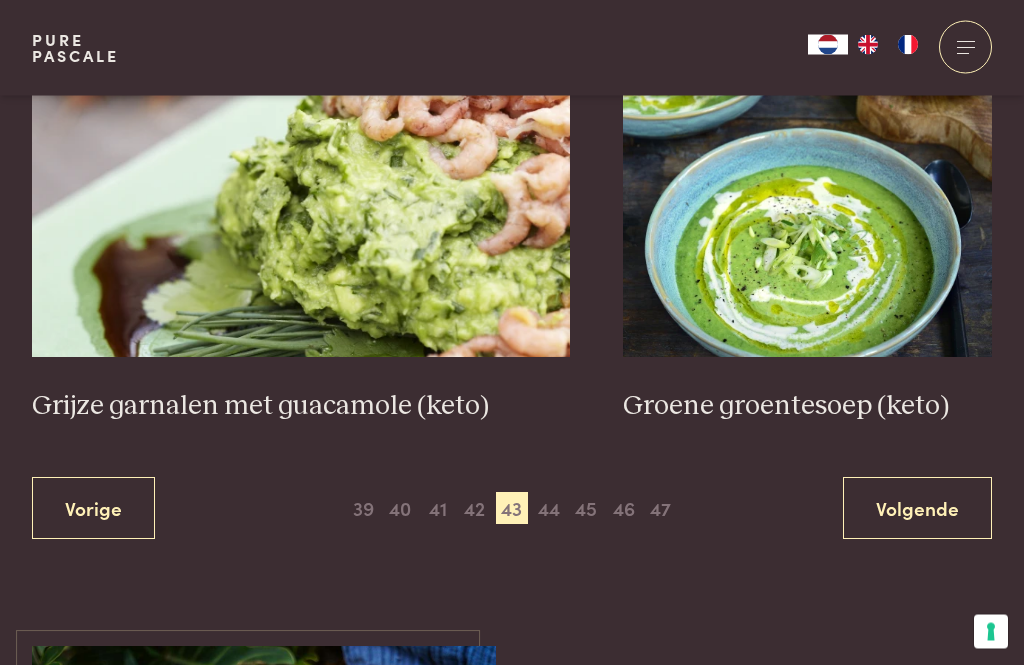 scroll, scrollTop: 3790, scrollLeft: 0, axis: vertical 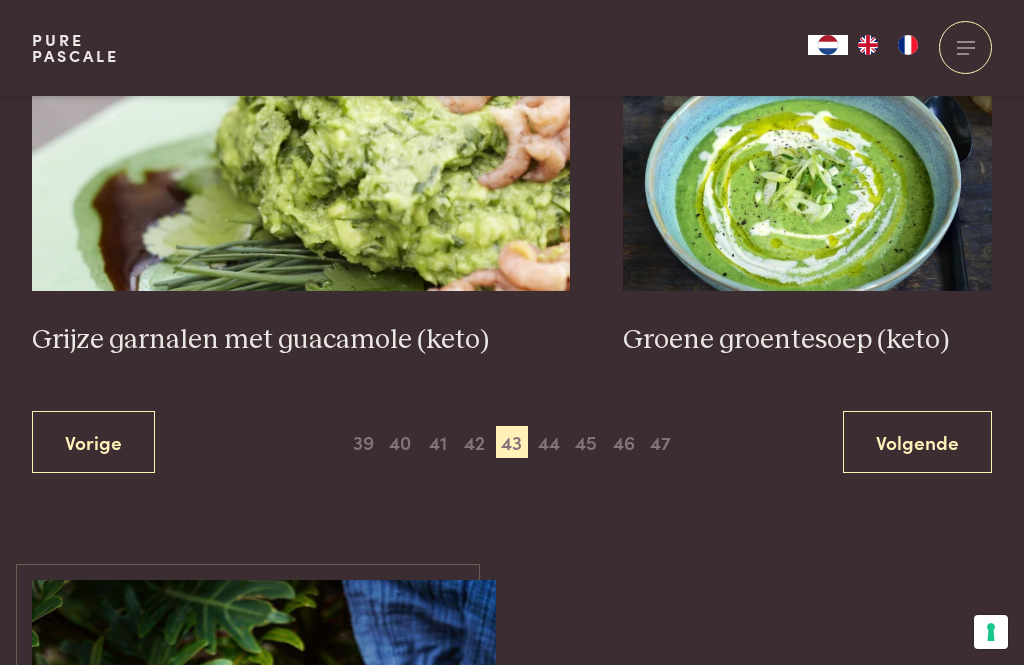 click on "44" at bounding box center (549, 442) 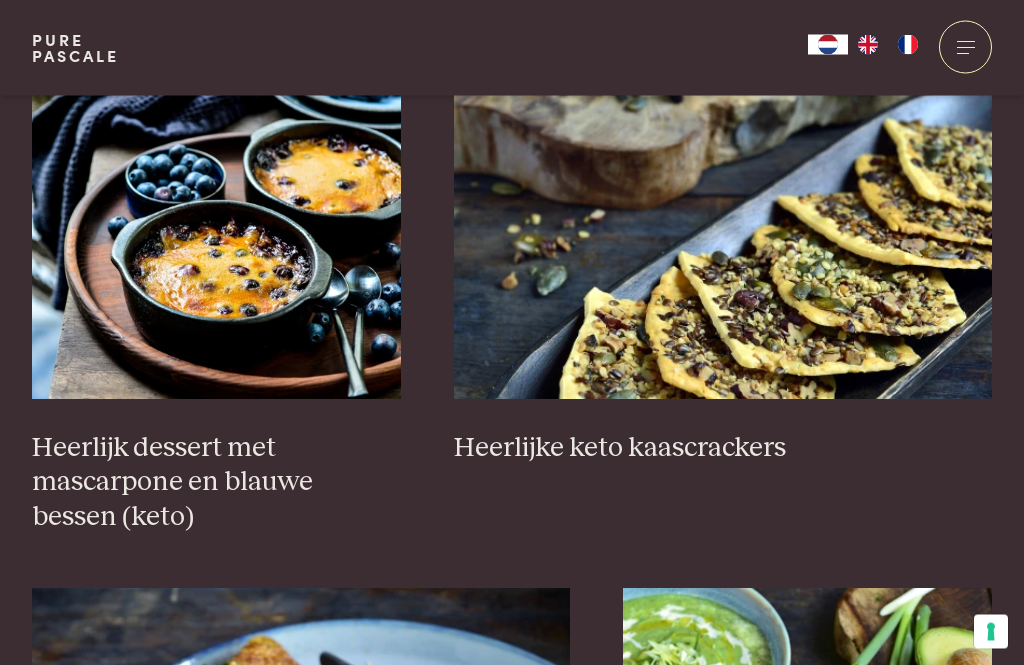 scroll, scrollTop: 1397, scrollLeft: 0, axis: vertical 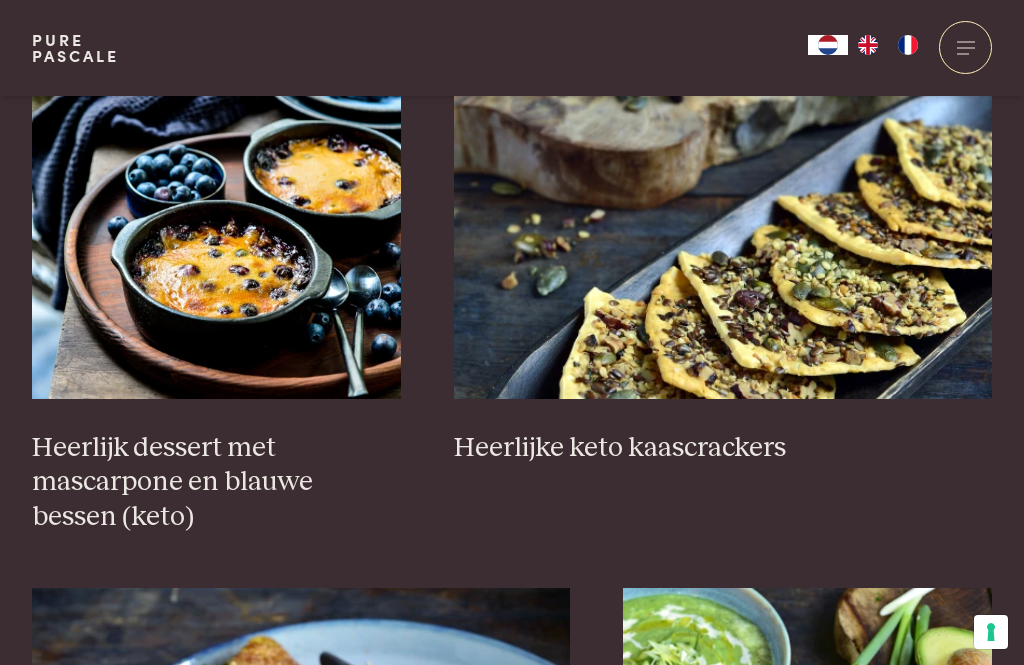 click at bounding box center (216, 199) 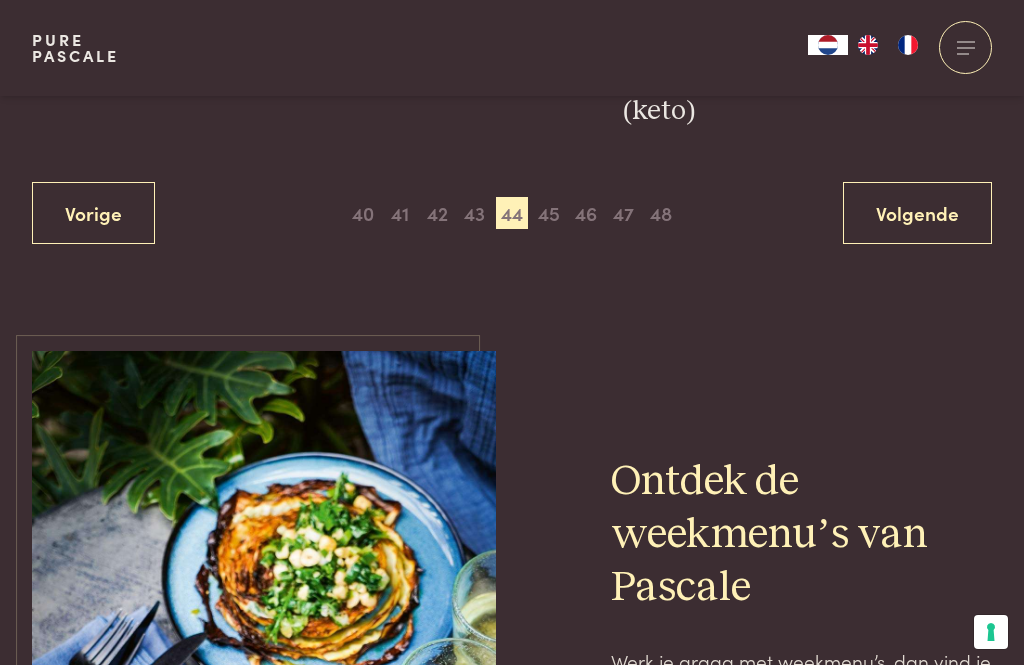 click on "45" at bounding box center [549, 213] 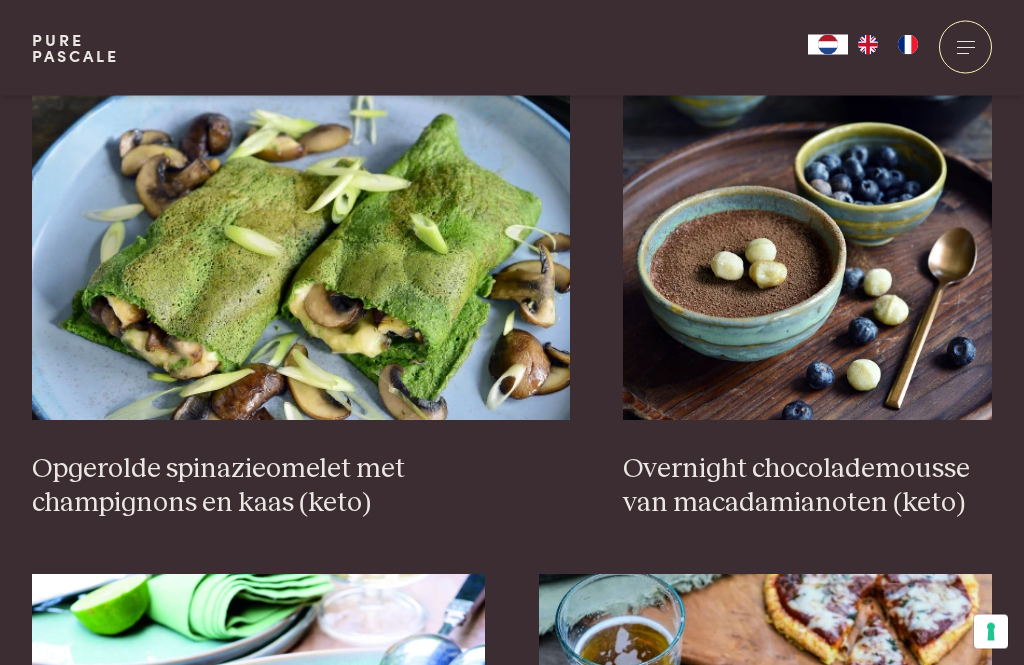 scroll, scrollTop: 1966, scrollLeft: 0, axis: vertical 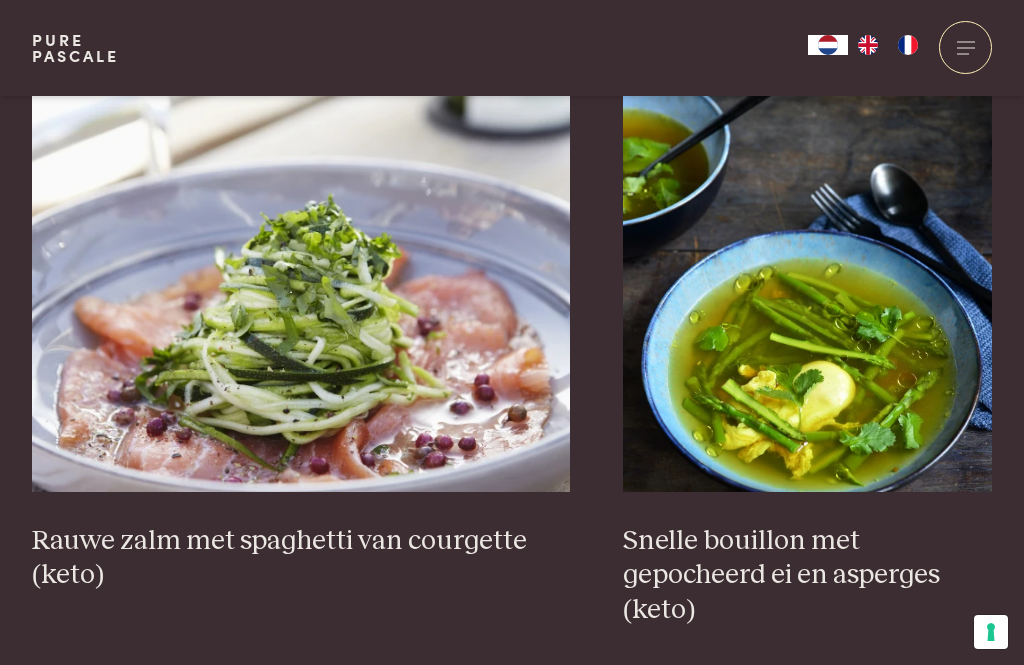 click on "46" at bounding box center (549, 712) 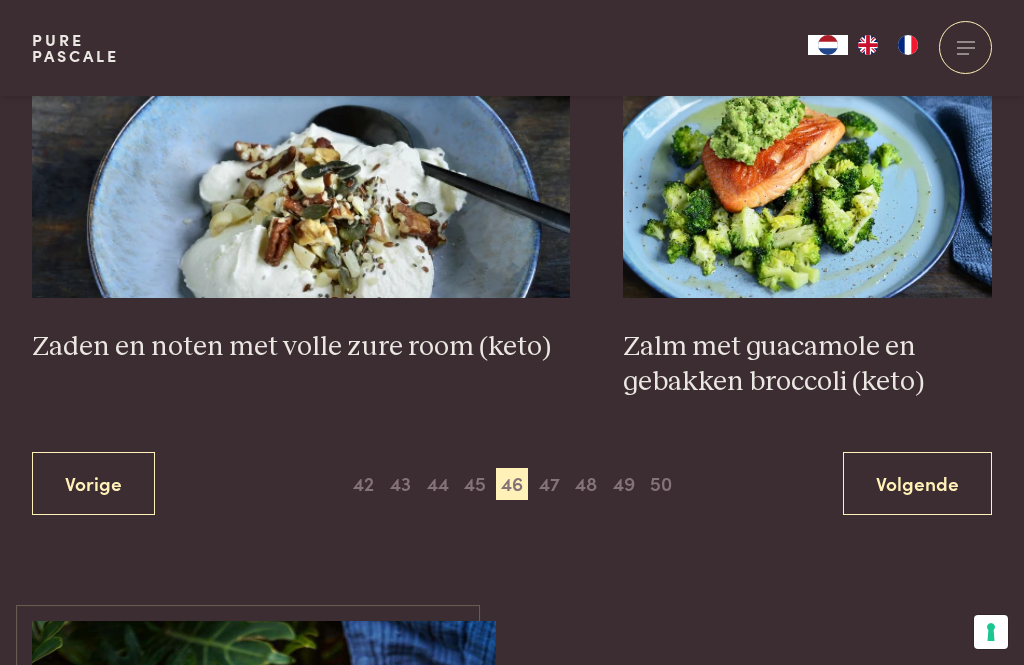 click on "47" at bounding box center (549, 484) 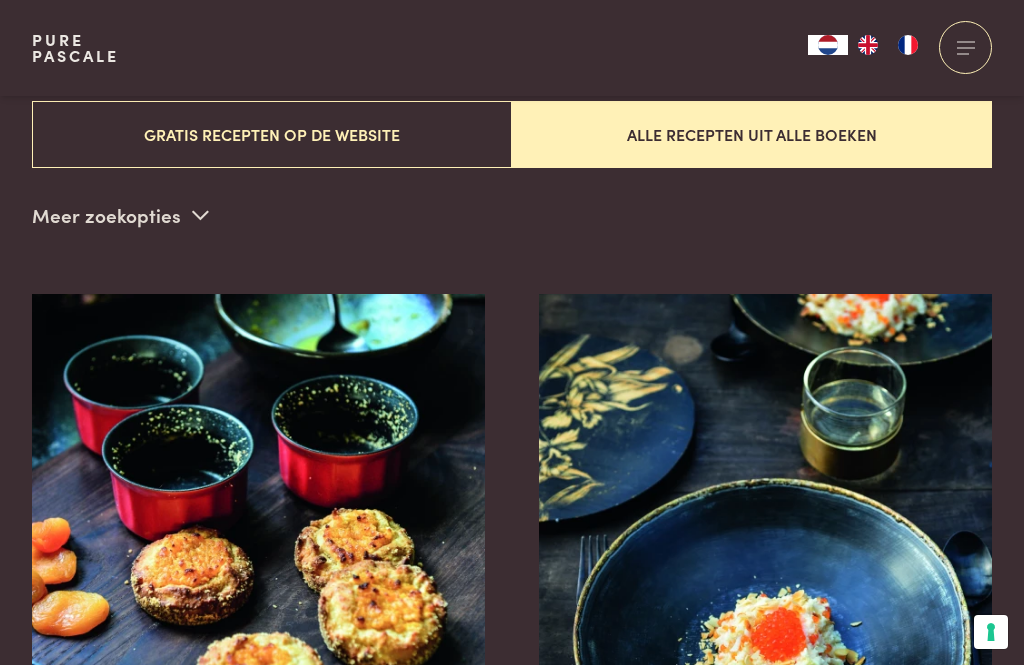 scroll, scrollTop: 511, scrollLeft: 0, axis: vertical 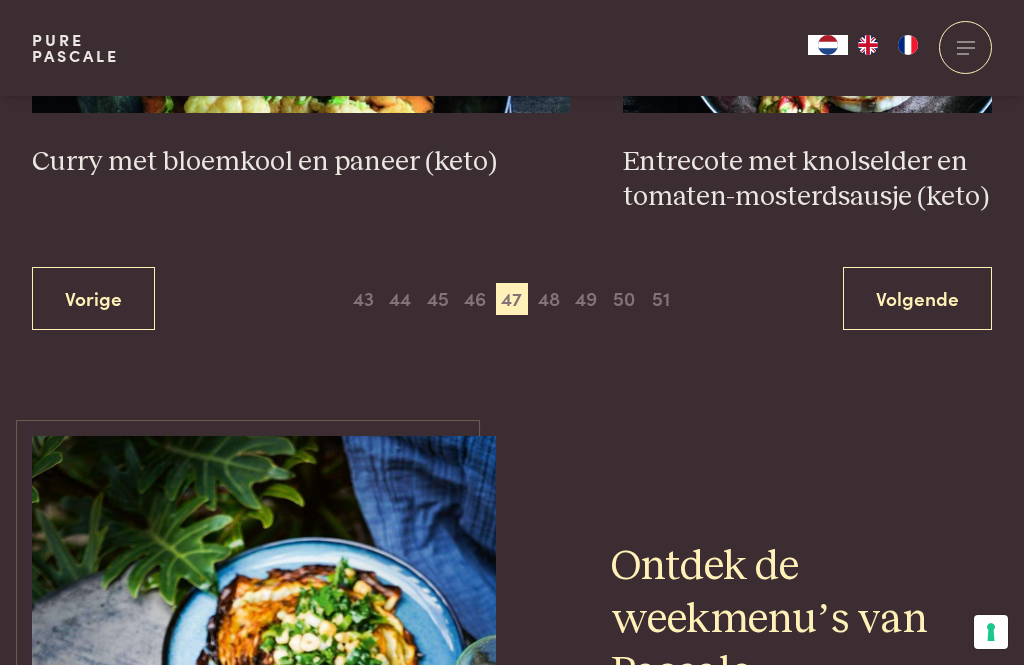 click on "46" at bounding box center [475, 299] 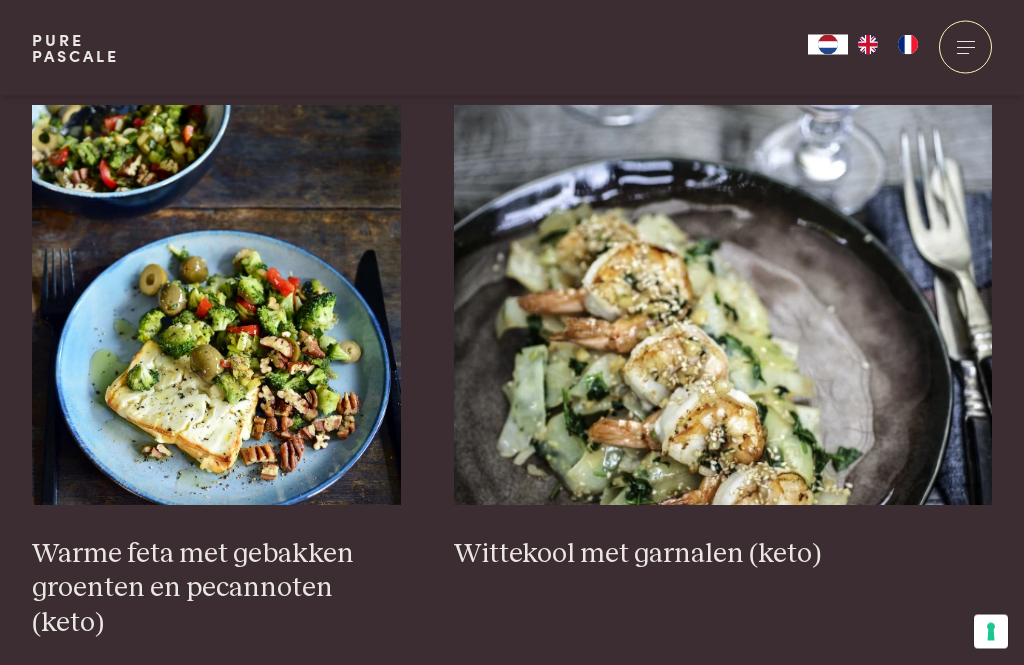 scroll, scrollTop: 2988, scrollLeft: 0, axis: vertical 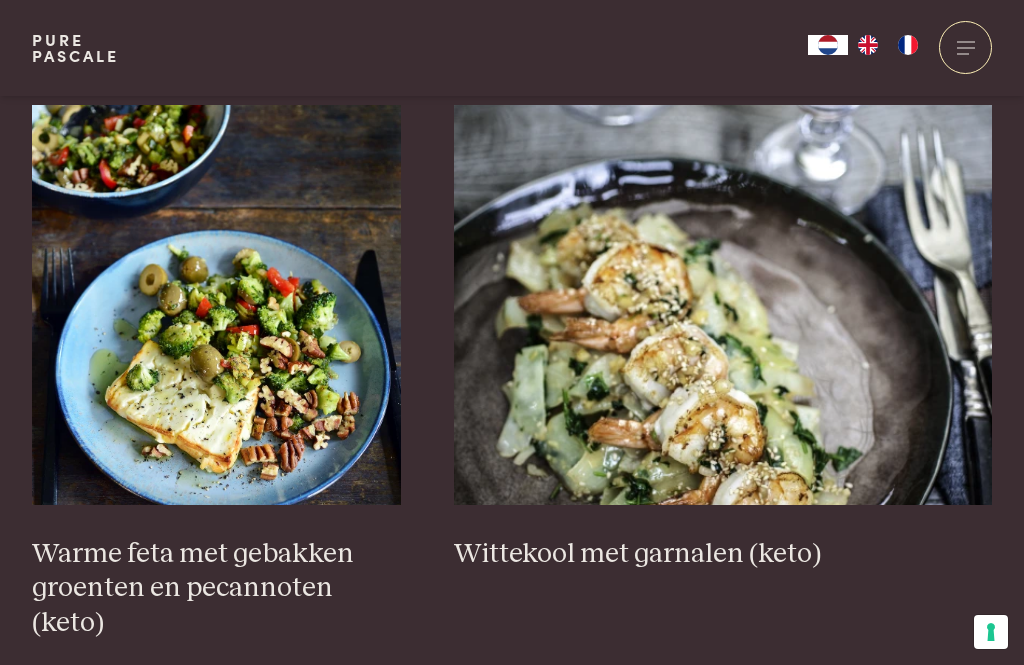 click at bounding box center (216, 305) 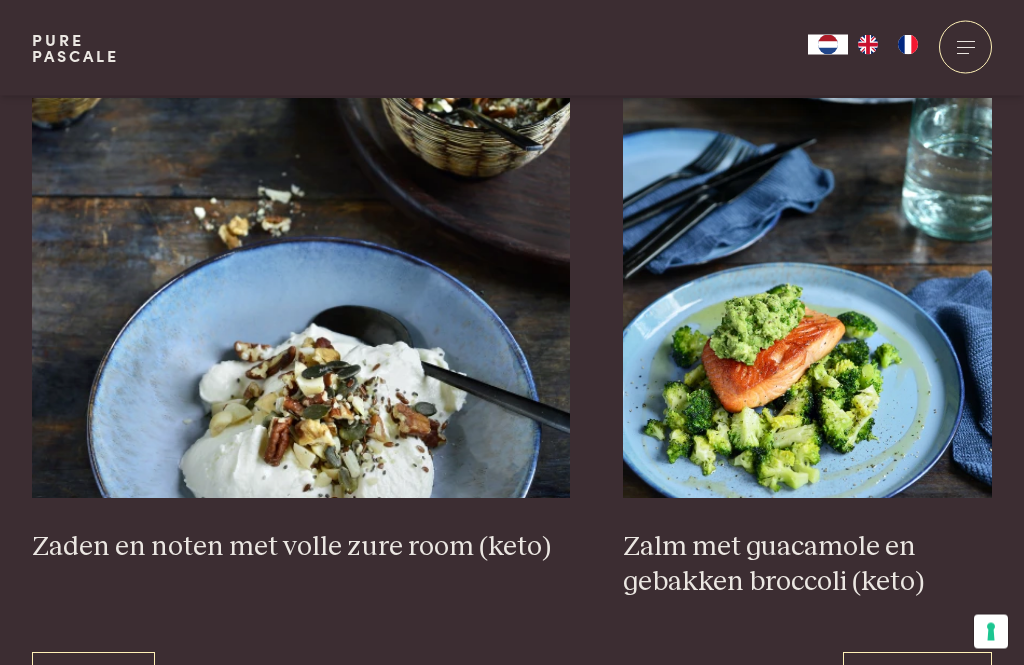 scroll, scrollTop: 3584, scrollLeft: 0, axis: vertical 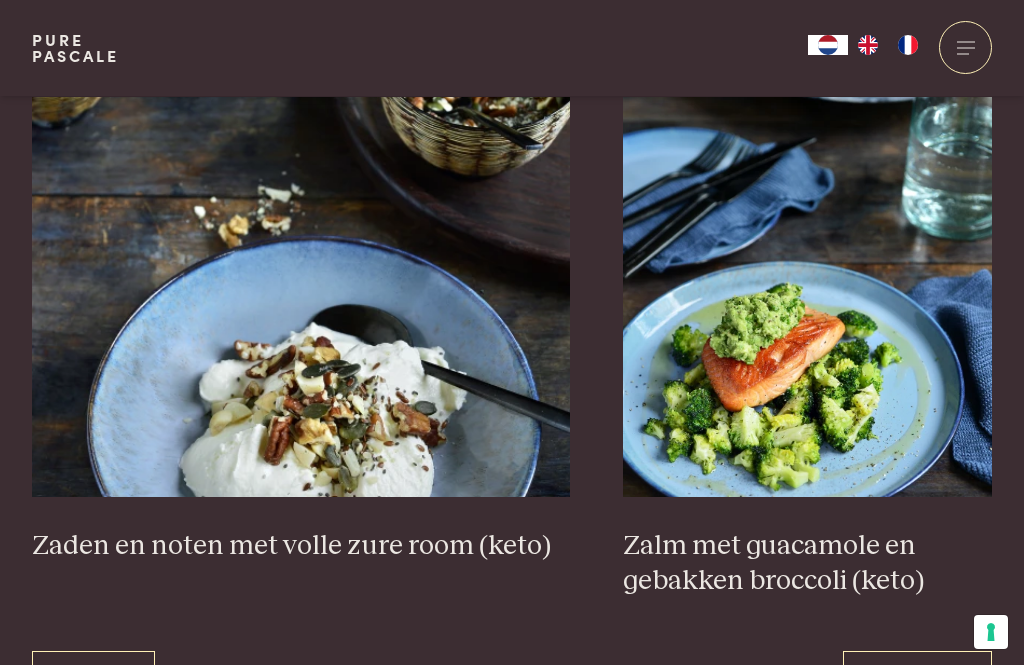 click on "47" at bounding box center [549, 683] 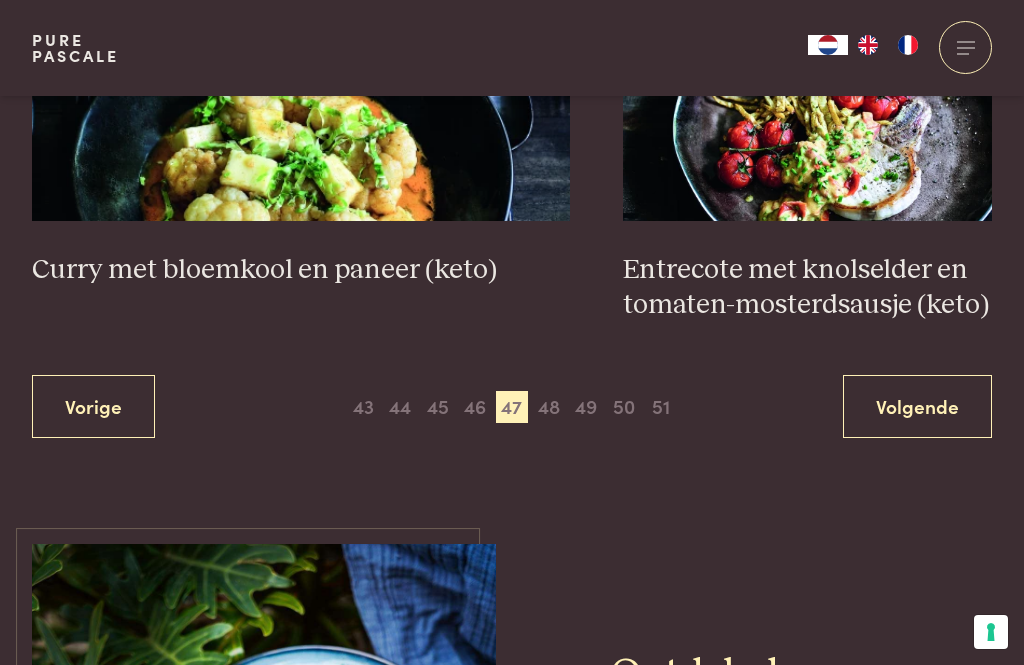 click on "48" at bounding box center [549, 407] 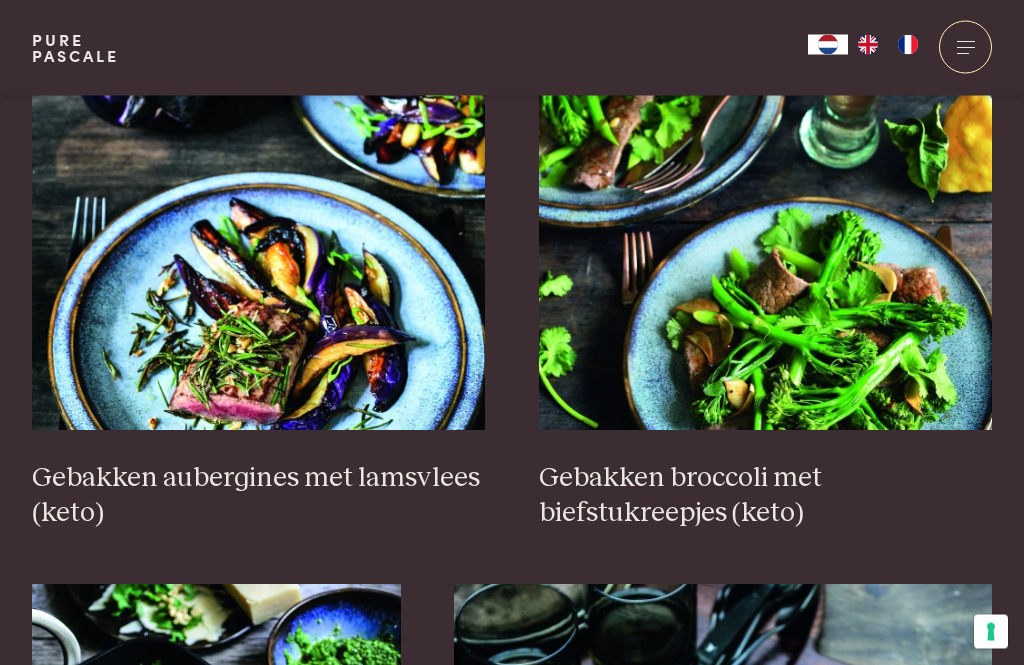 scroll, scrollTop: 850, scrollLeft: 0, axis: vertical 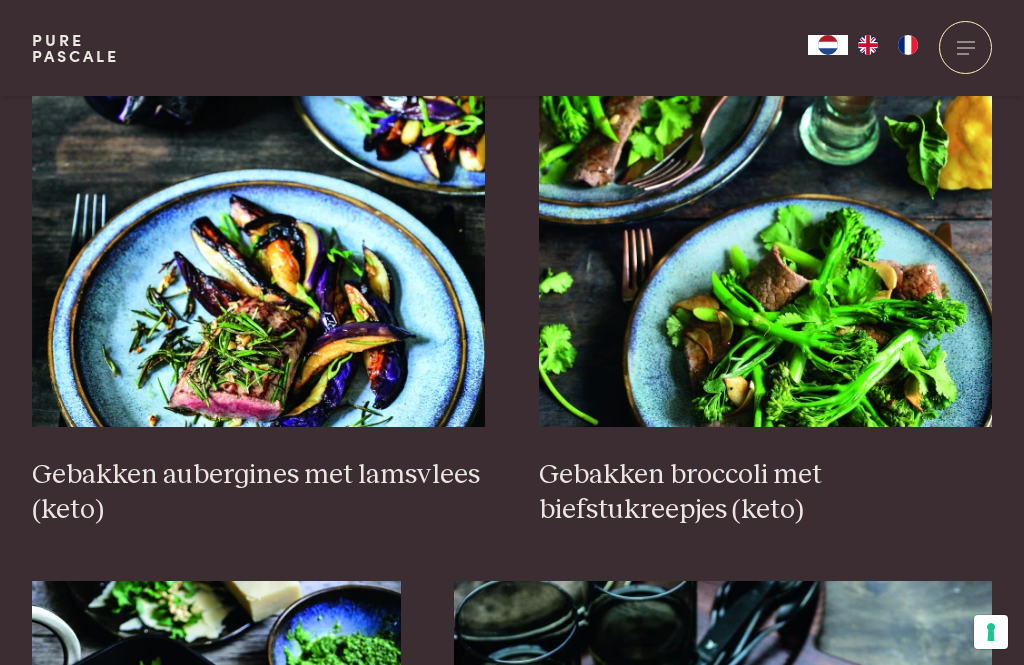 click at bounding box center [766, 227] 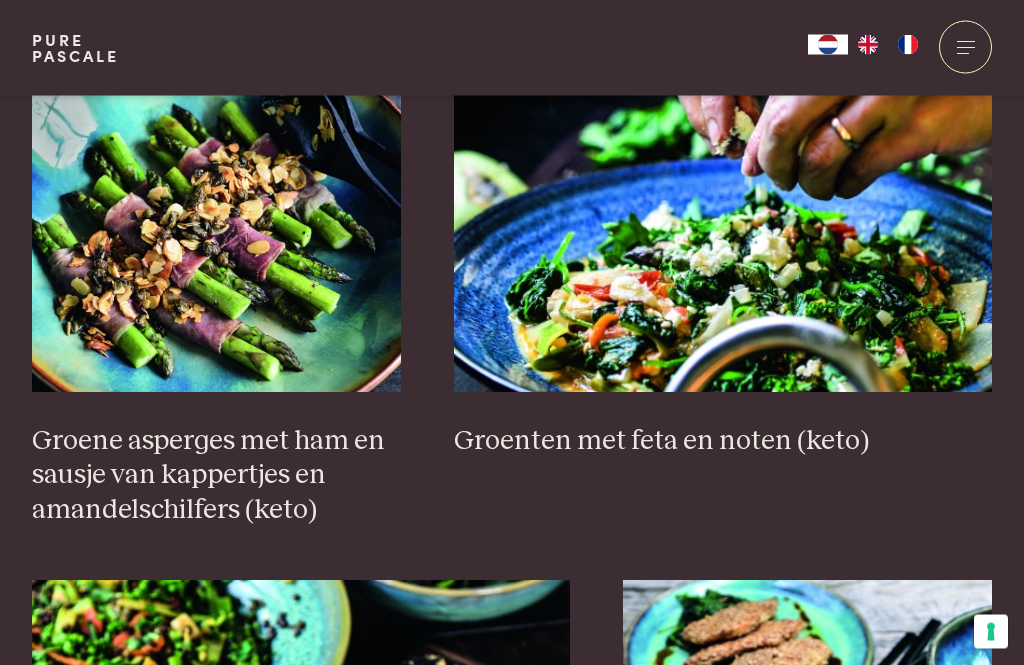 scroll, scrollTop: 3101, scrollLeft: 0, axis: vertical 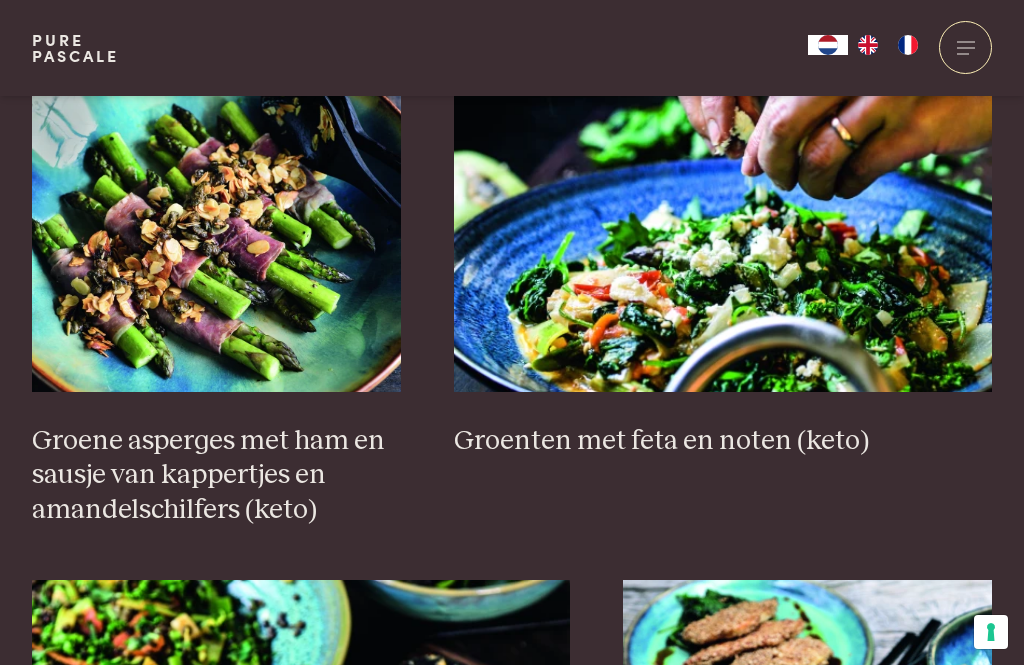 click at bounding box center [723, 192] 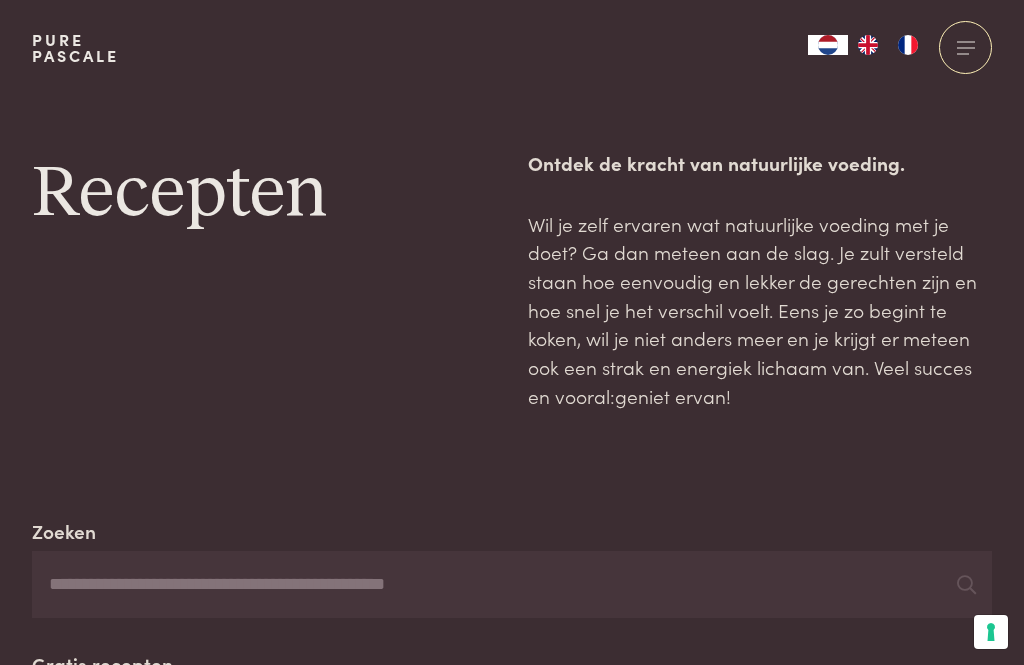 scroll, scrollTop: 3165, scrollLeft: 0, axis: vertical 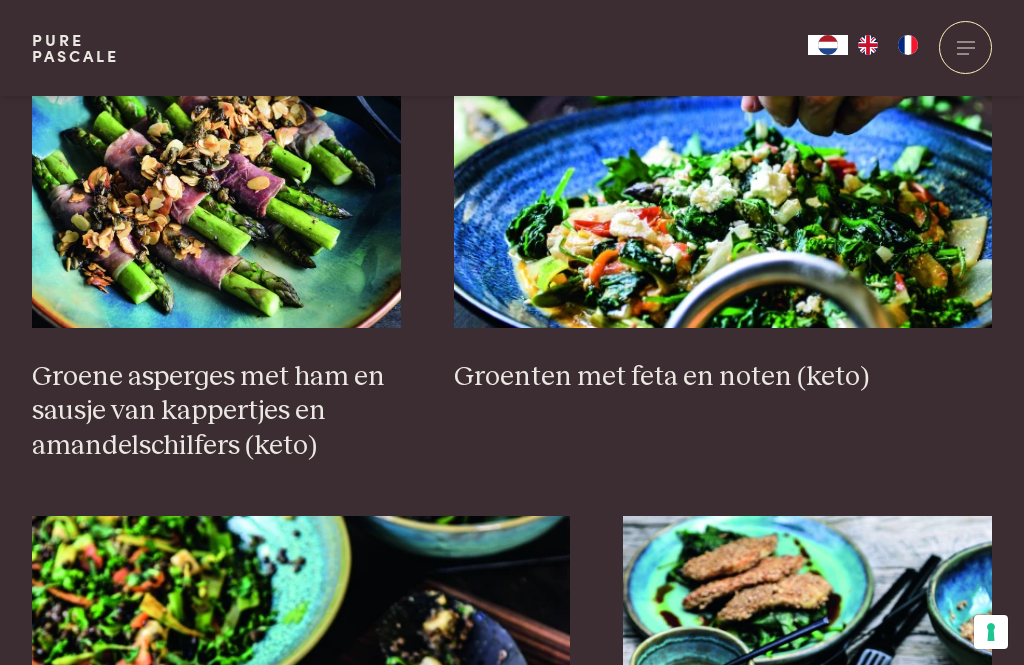 click on "Groenten met feta en noten (keto)" at bounding box center (723, 377) 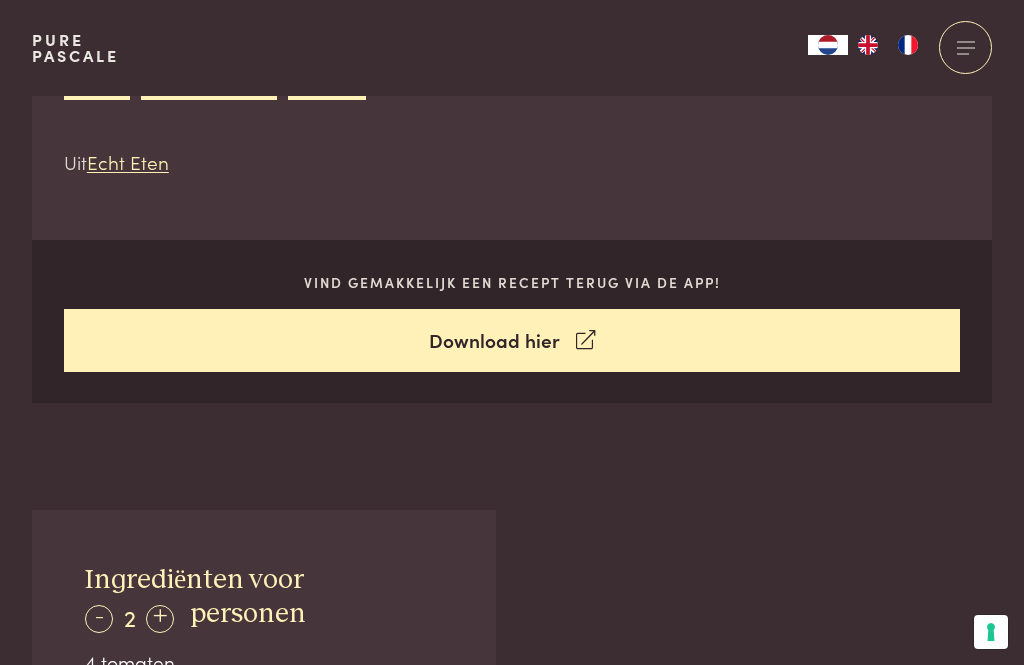 scroll, scrollTop: 0, scrollLeft: 0, axis: both 